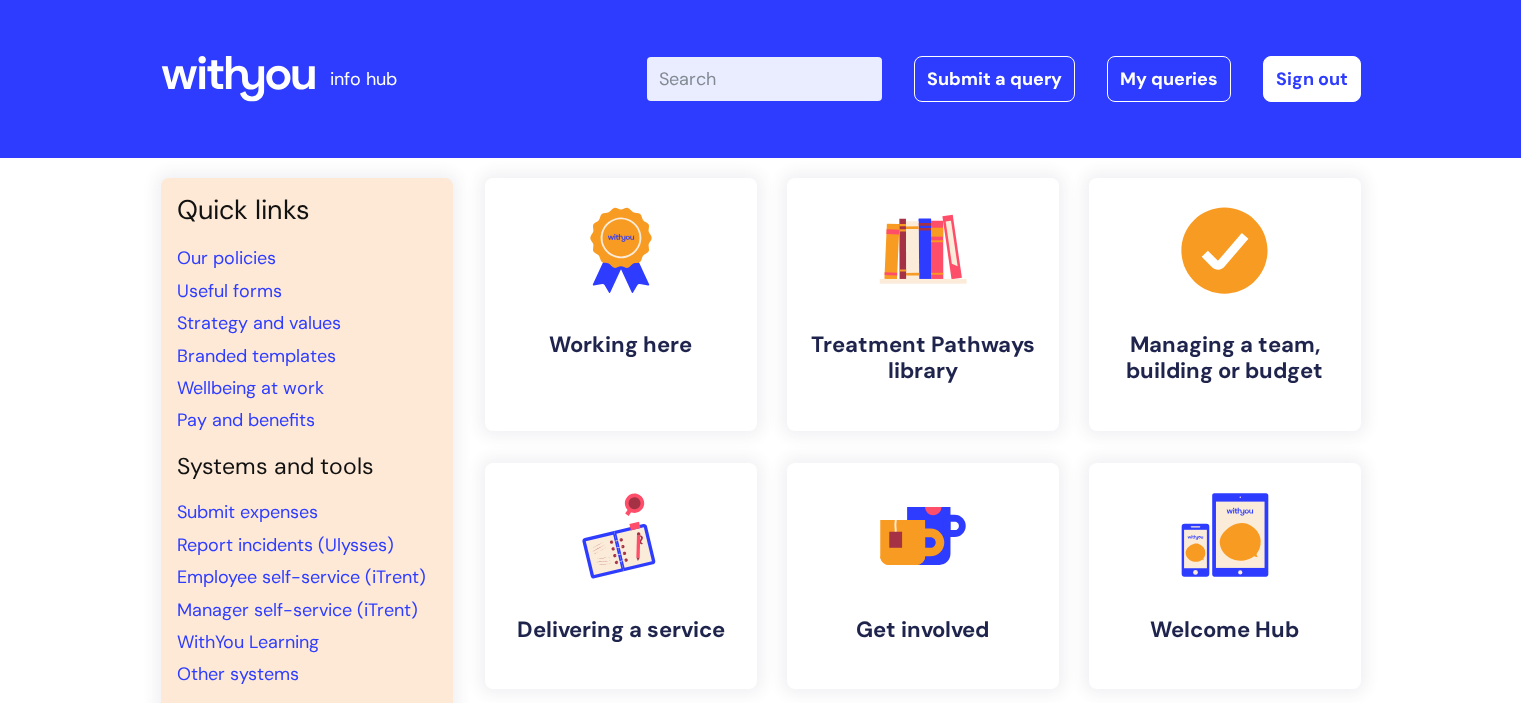 scroll, scrollTop: 0, scrollLeft: 0, axis: both 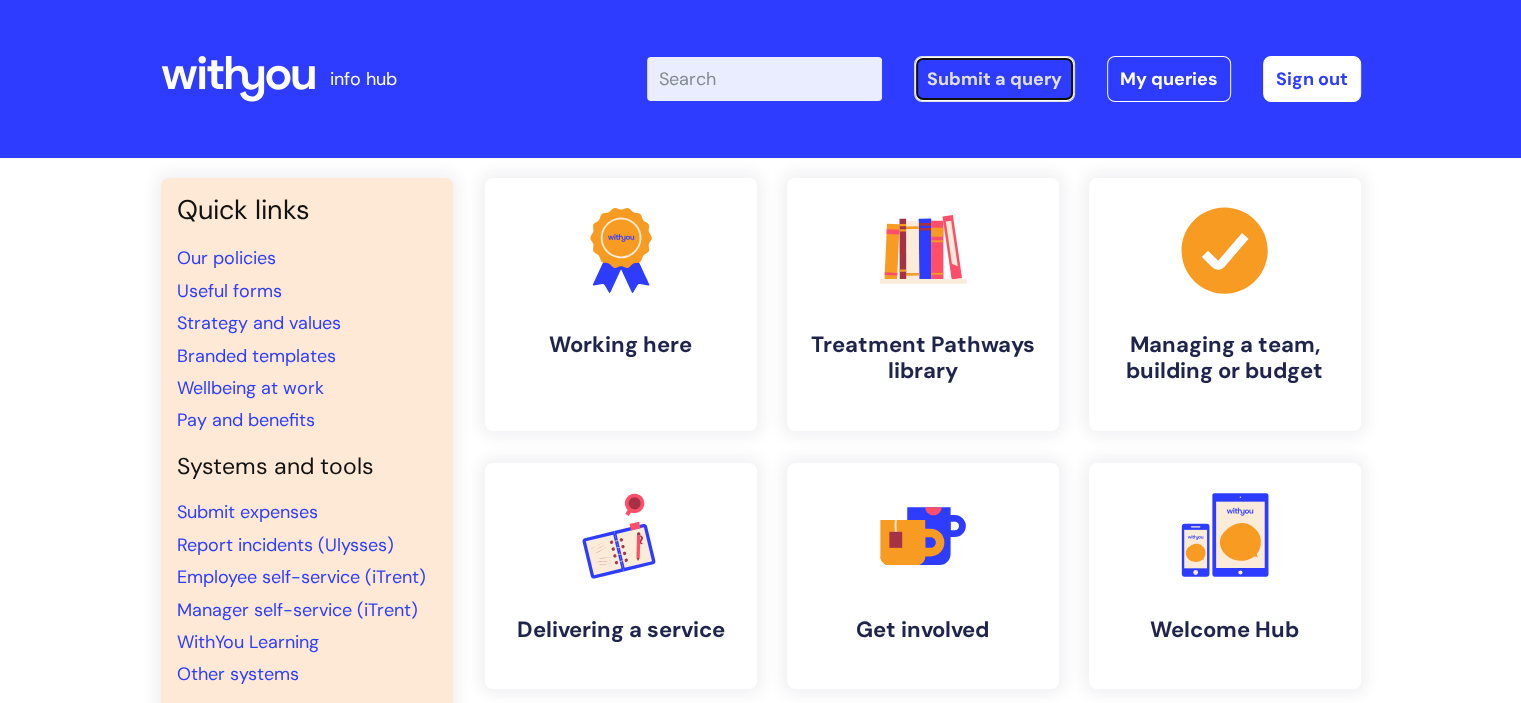 click on "Submit a query" at bounding box center (994, 79) 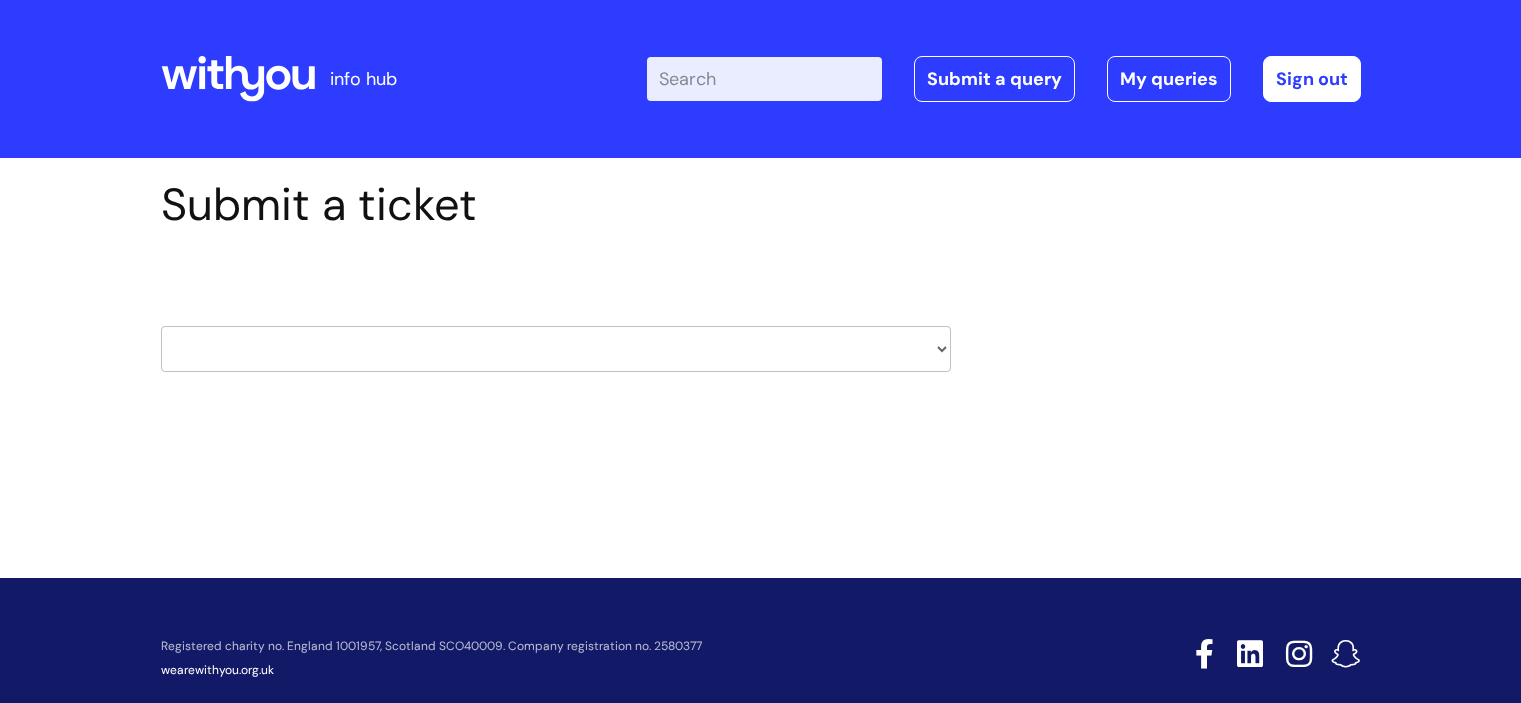 scroll, scrollTop: 0, scrollLeft: 0, axis: both 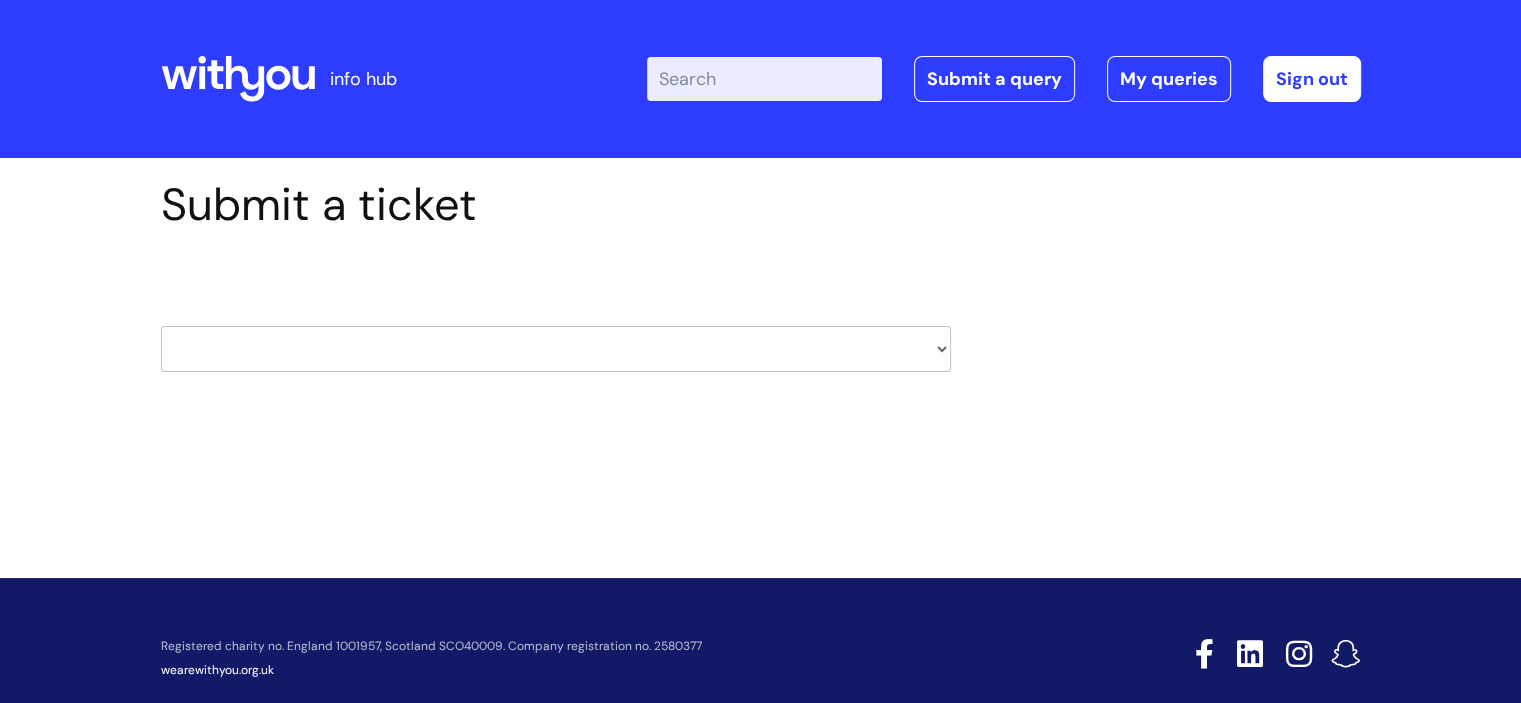 click on "HR / People
IT and Support
Clinical Drug Alerts
Finance Accounts
Data Support Team
Data Protection
External Communications
Learning and Development
Information Requests & Reports - Data Analysts
Insurance
Internal Communications
Pensions
Surrey NHS Talking Therapies
Payroll
Safeguarding" at bounding box center (556, 349) 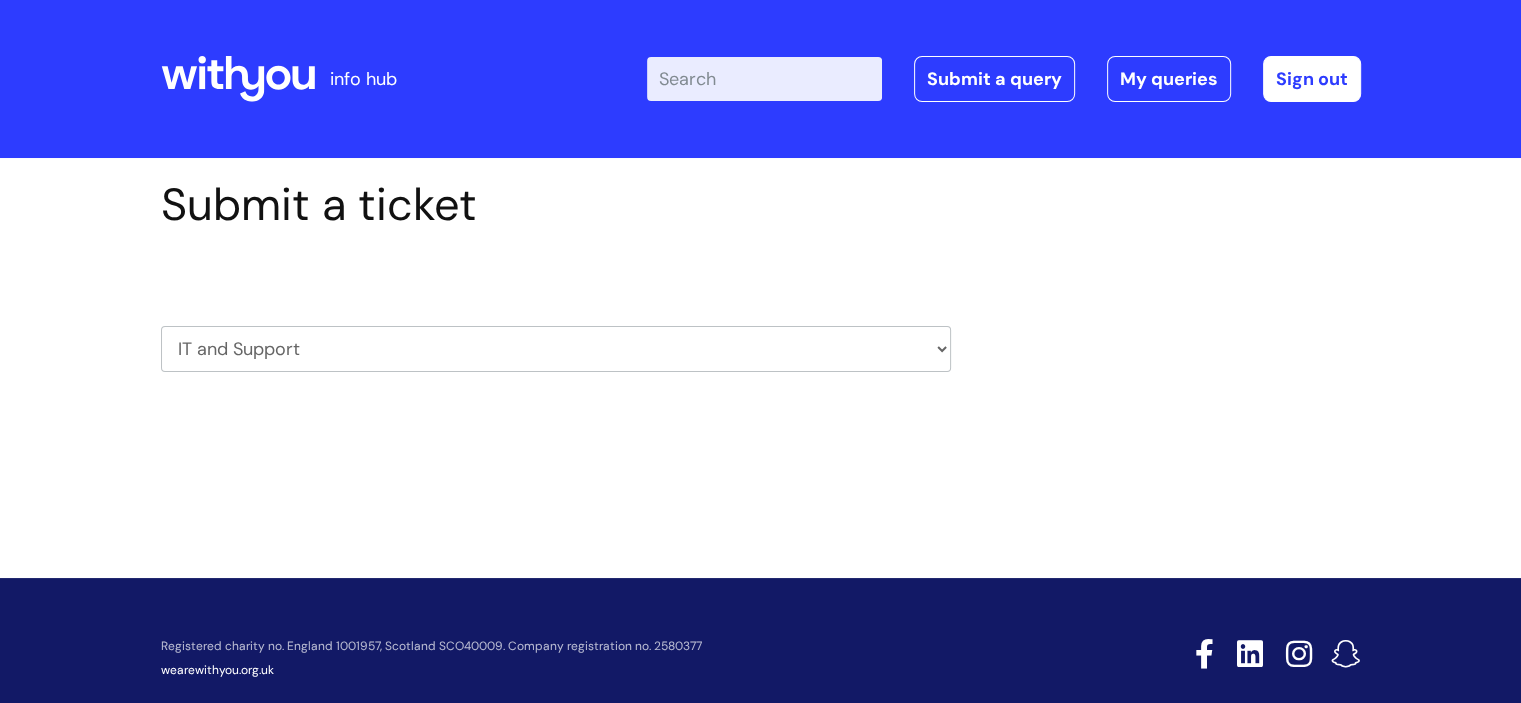 click on "HR / People
IT and Support
Clinical Drug Alerts
Finance Accounts
Data Support Team
Data Protection
External Communications
Learning and Development
Information Requests & Reports - Data Analysts
Insurance
Internal Communications
Pensions
Surrey NHS Talking Therapies
Payroll
Safeguarding" at bounding box center [556, 349] 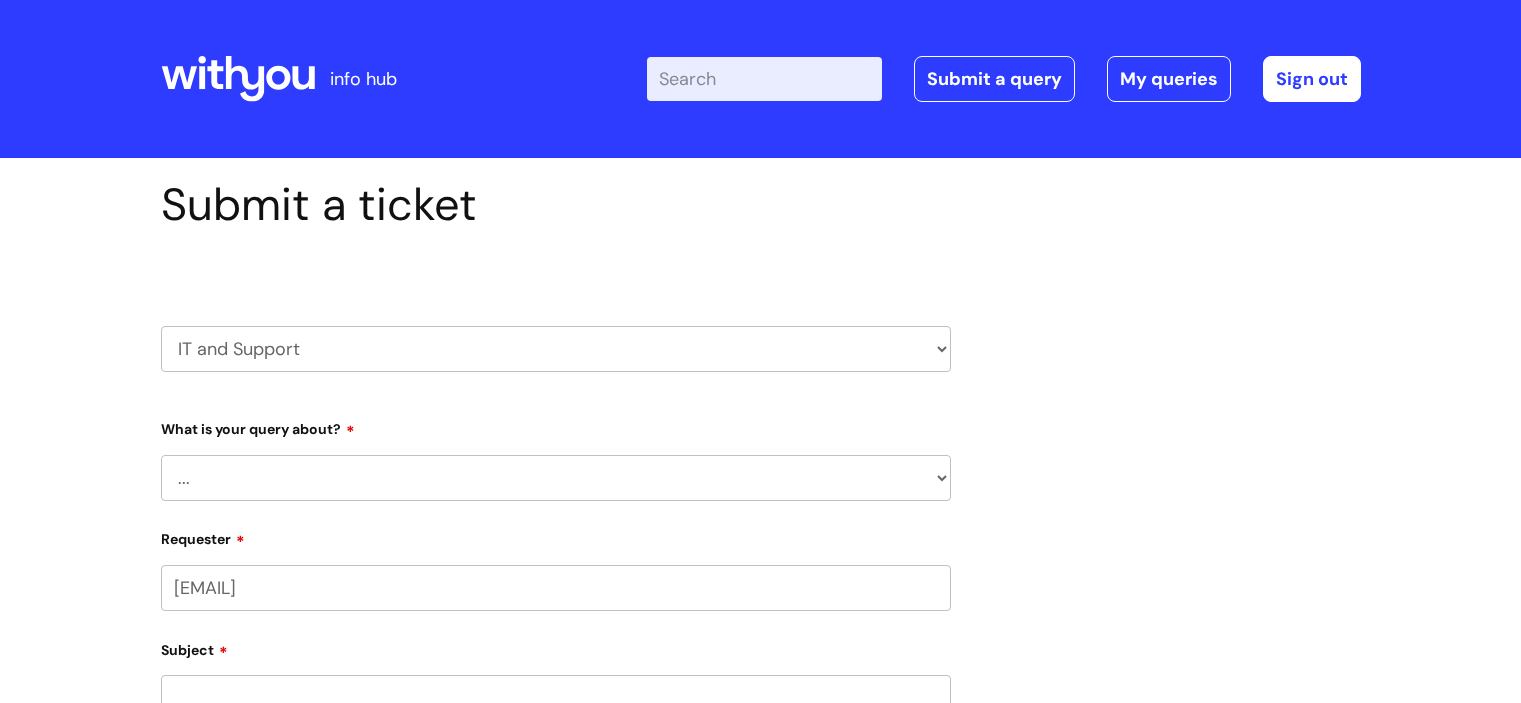scroll, scrollTop: 0, scrollLeft: 0, axis: both 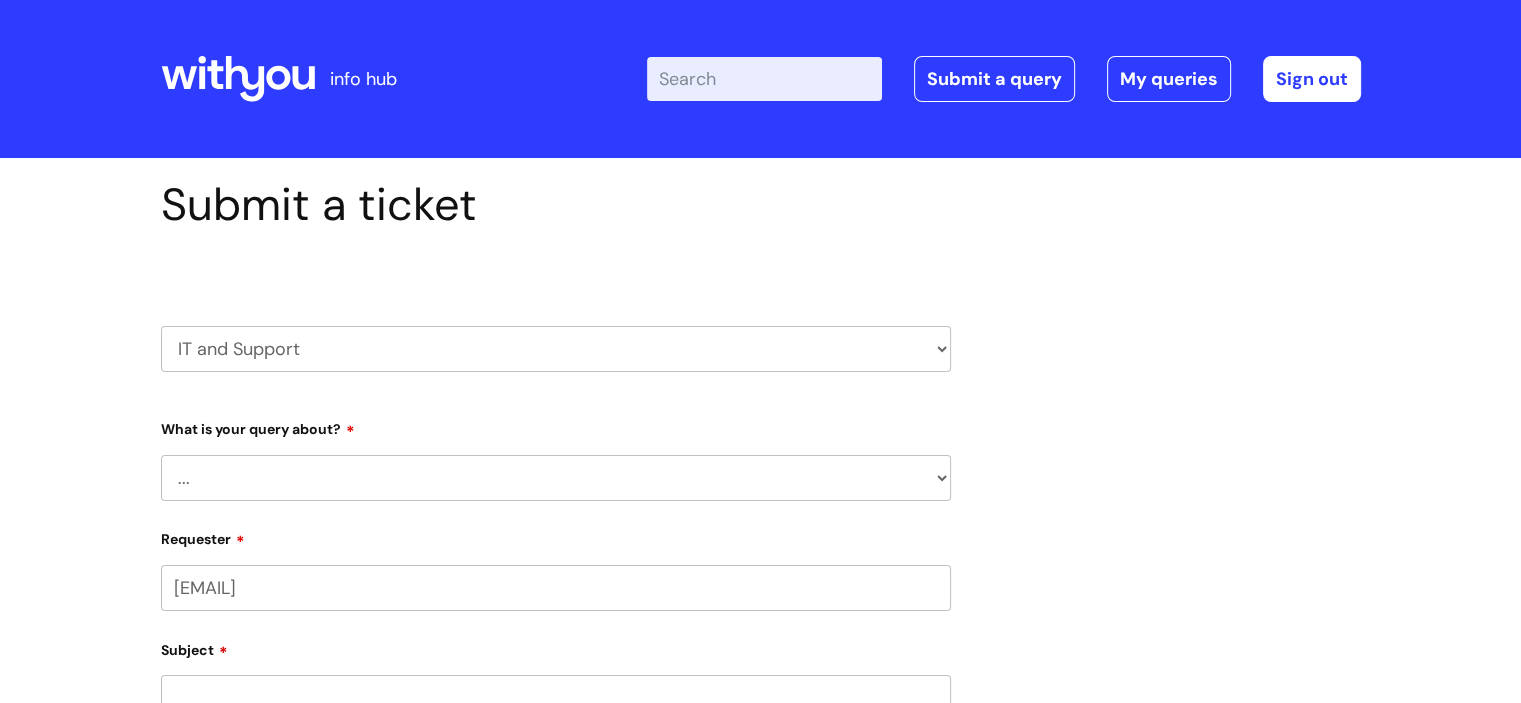 select on "[PHONE]" 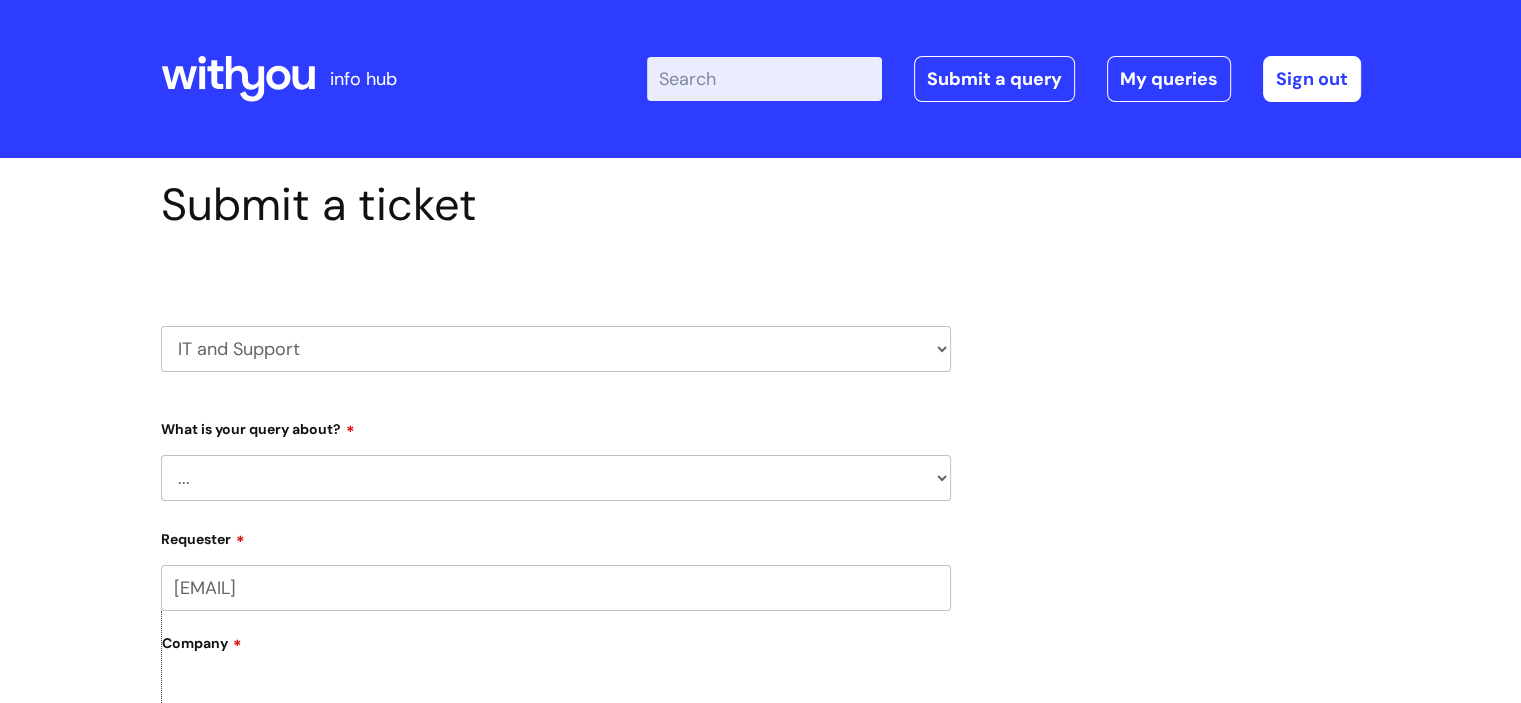 click on "...
Mobile Phone Reset & MFA
Accounts, Starters and Leavers
IT Hardware issue
I need help logging in
Printing & Scanning
Something Else
System/software" at bounding box center (556, 478) 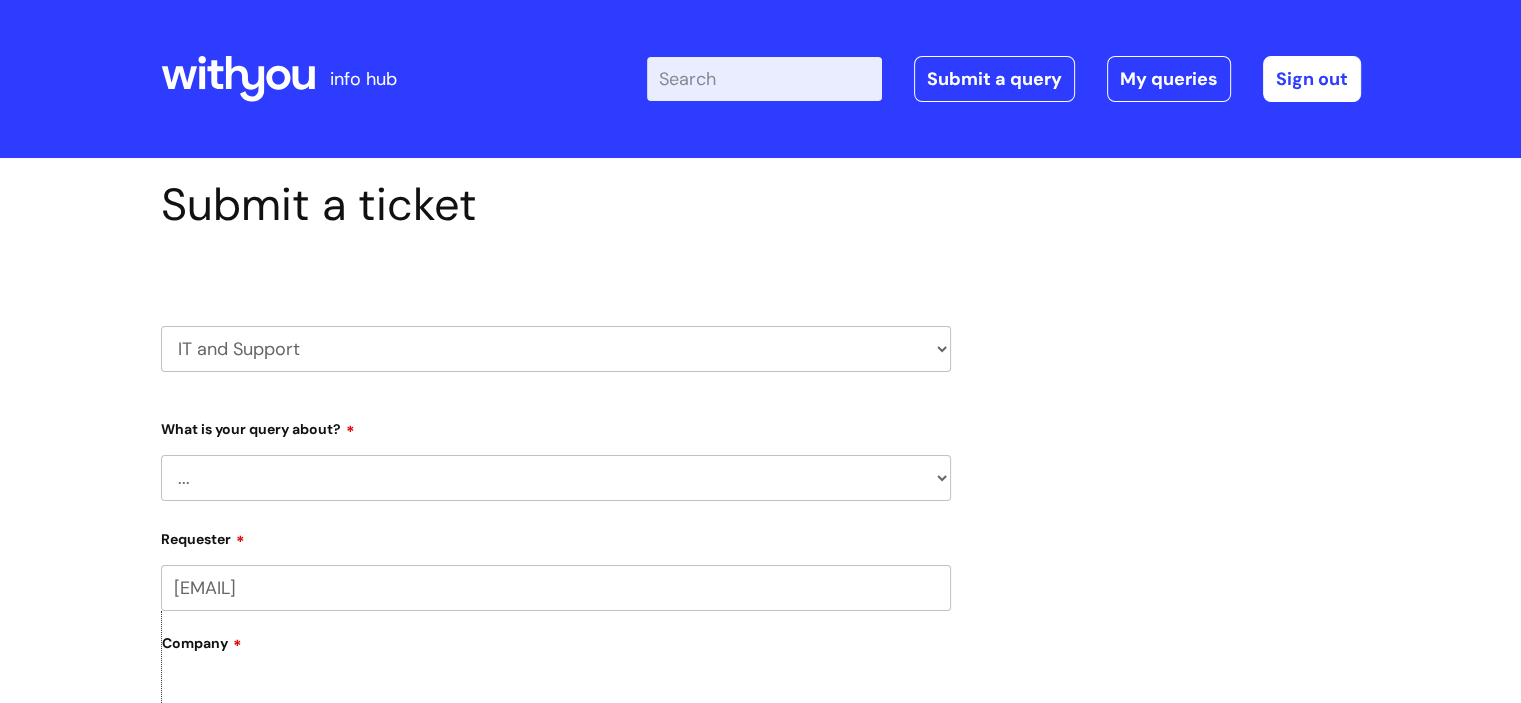 select on "Mobile Phone Reset & MFA" 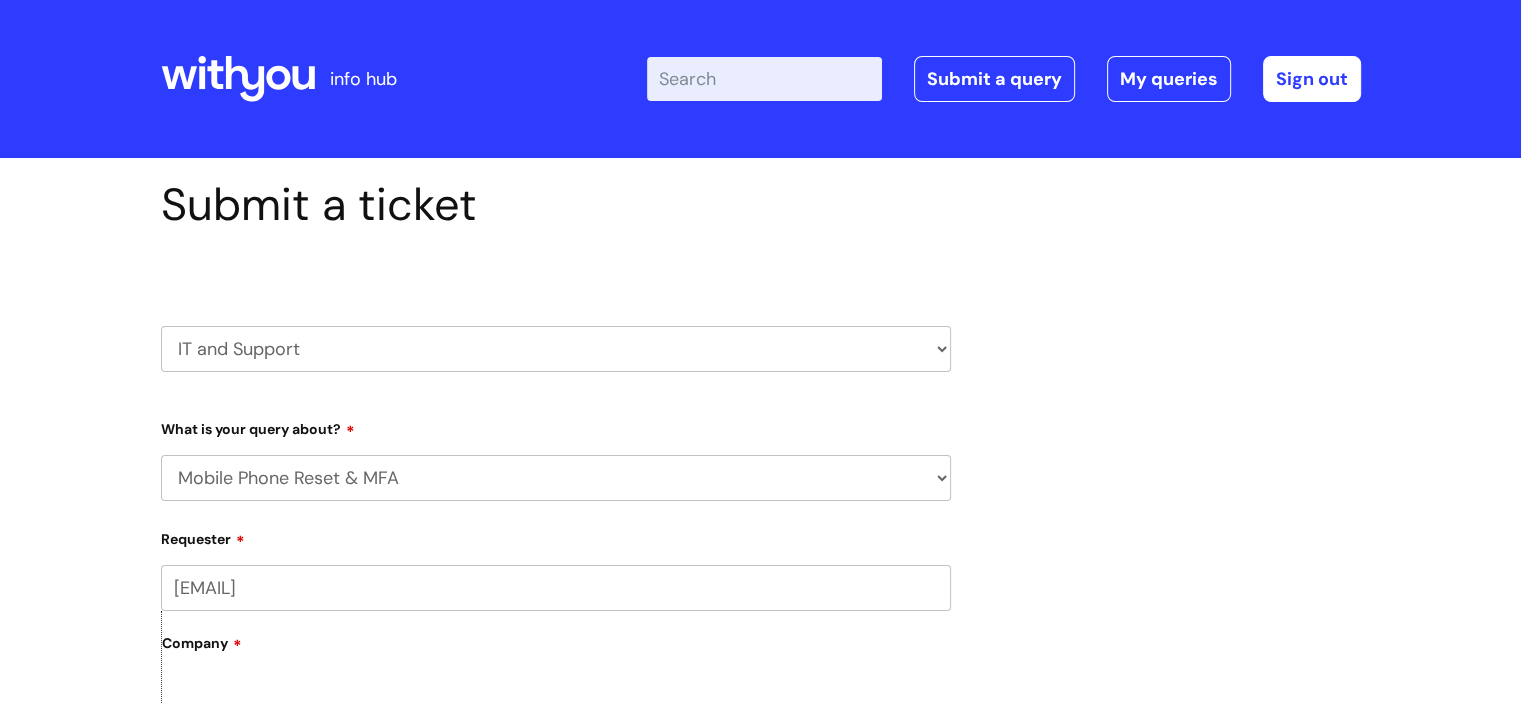 click on "...
Mobile Phone Reset & MFA
Accounts, Starters and Leavers
IT Hardware issue
I need help logging in
Printing & Scanning
Something Else
System/software" at bounding box center [556, 478] 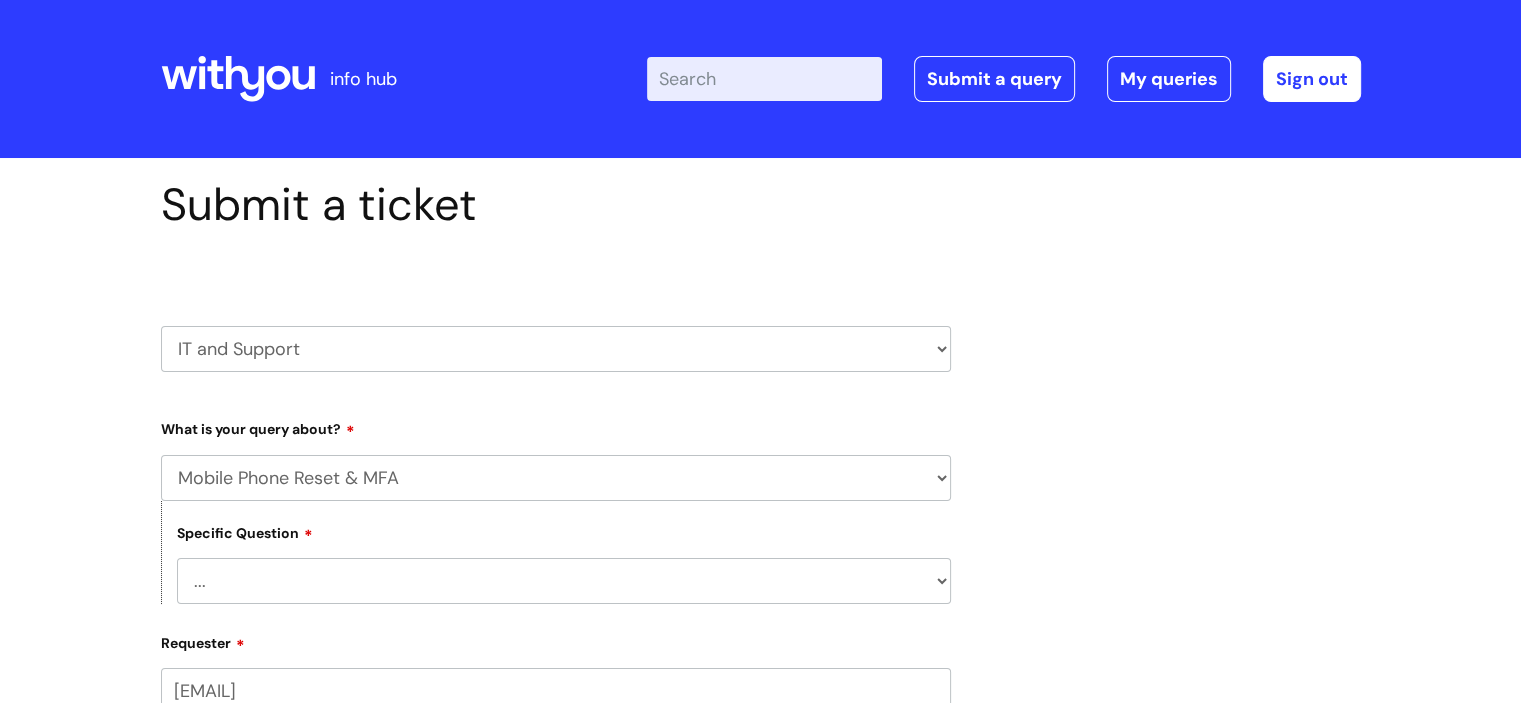 scroll, scrollTop: 100, scrollLeft: 0, axis: vertical 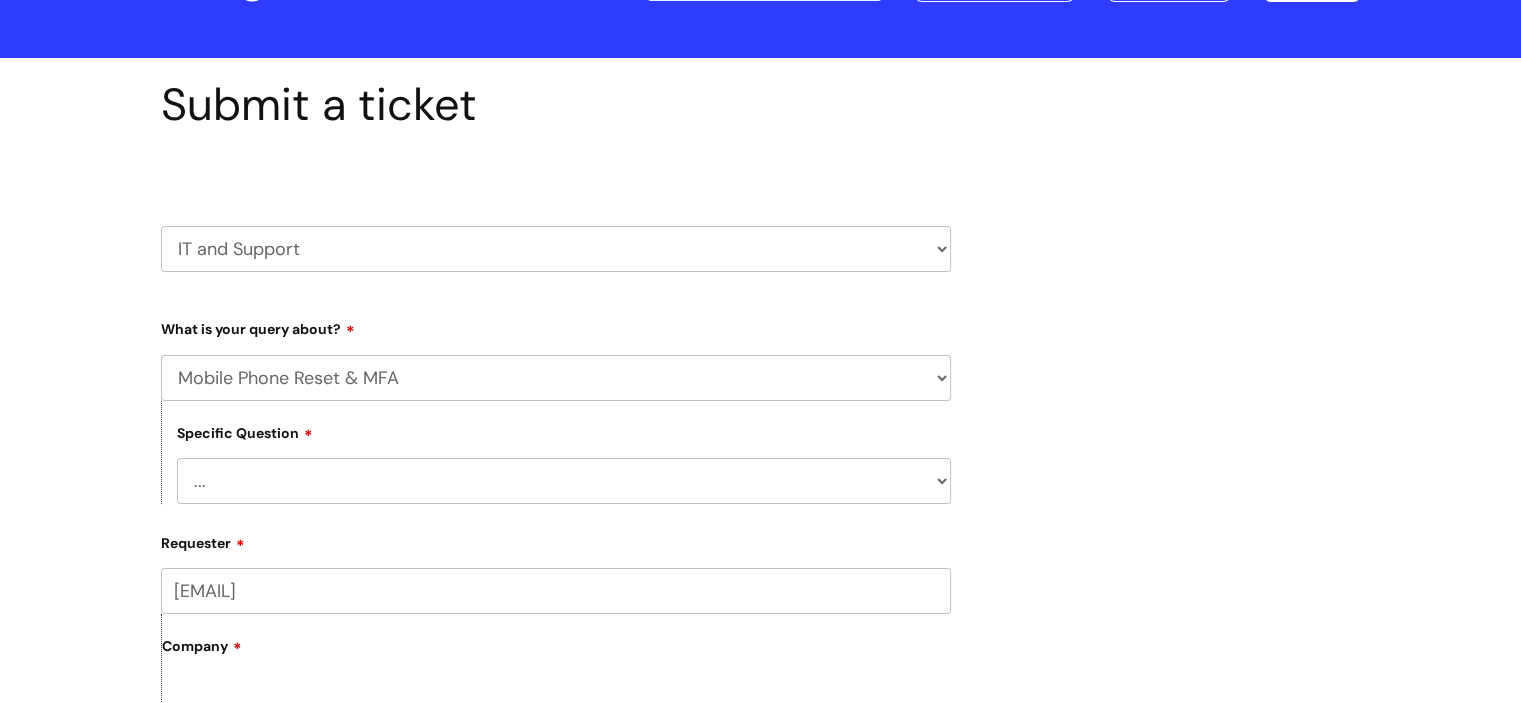 click on "... Support with Mobile Phone Reset & MFA" at bounding box center [564, 481] 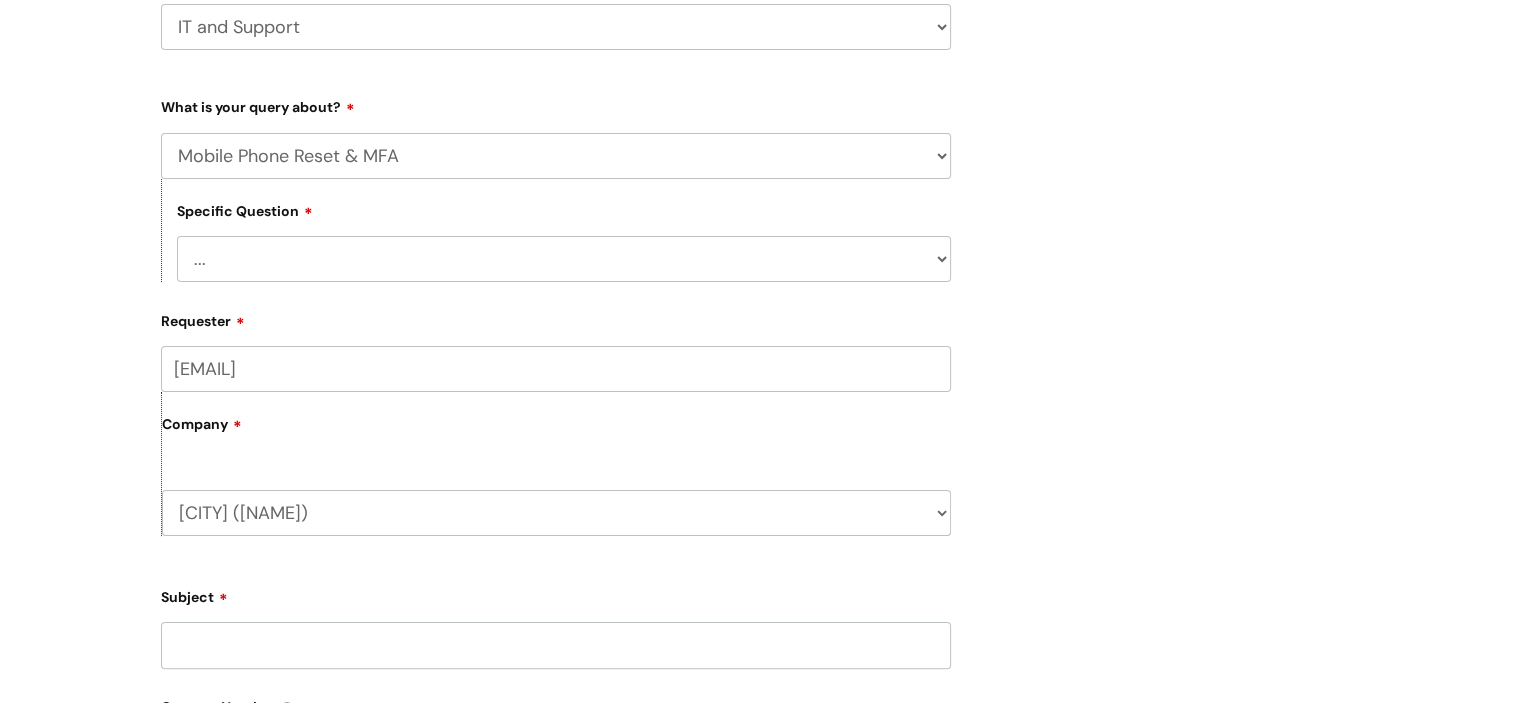 scroll, scrollTop: 200, scrollLeft: 0, axis: vertical 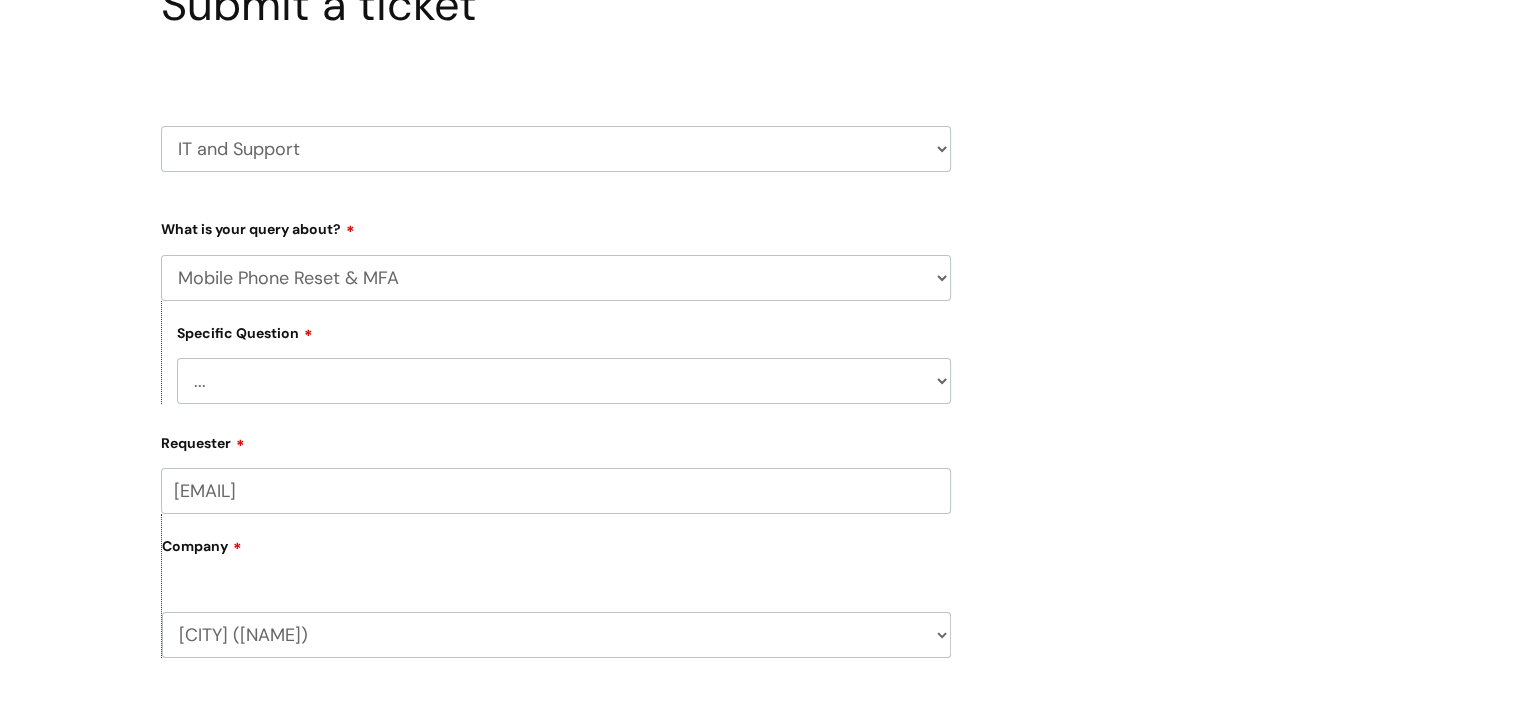 click on "... Support with Mobile Phone Reset & MFA" at bounding box center (564, 381) 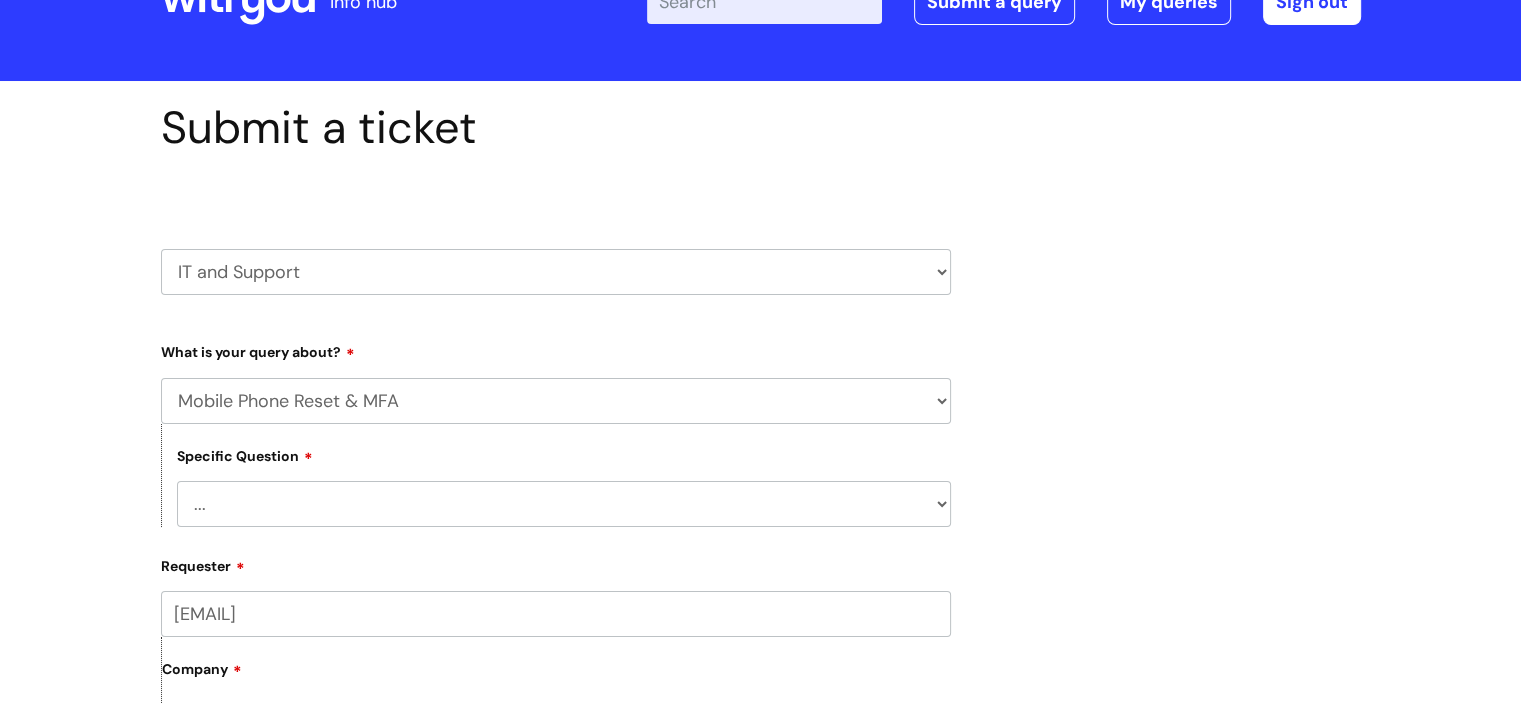 scroll, scrollTop: 200, scrollLeft: 0, axis: vertical 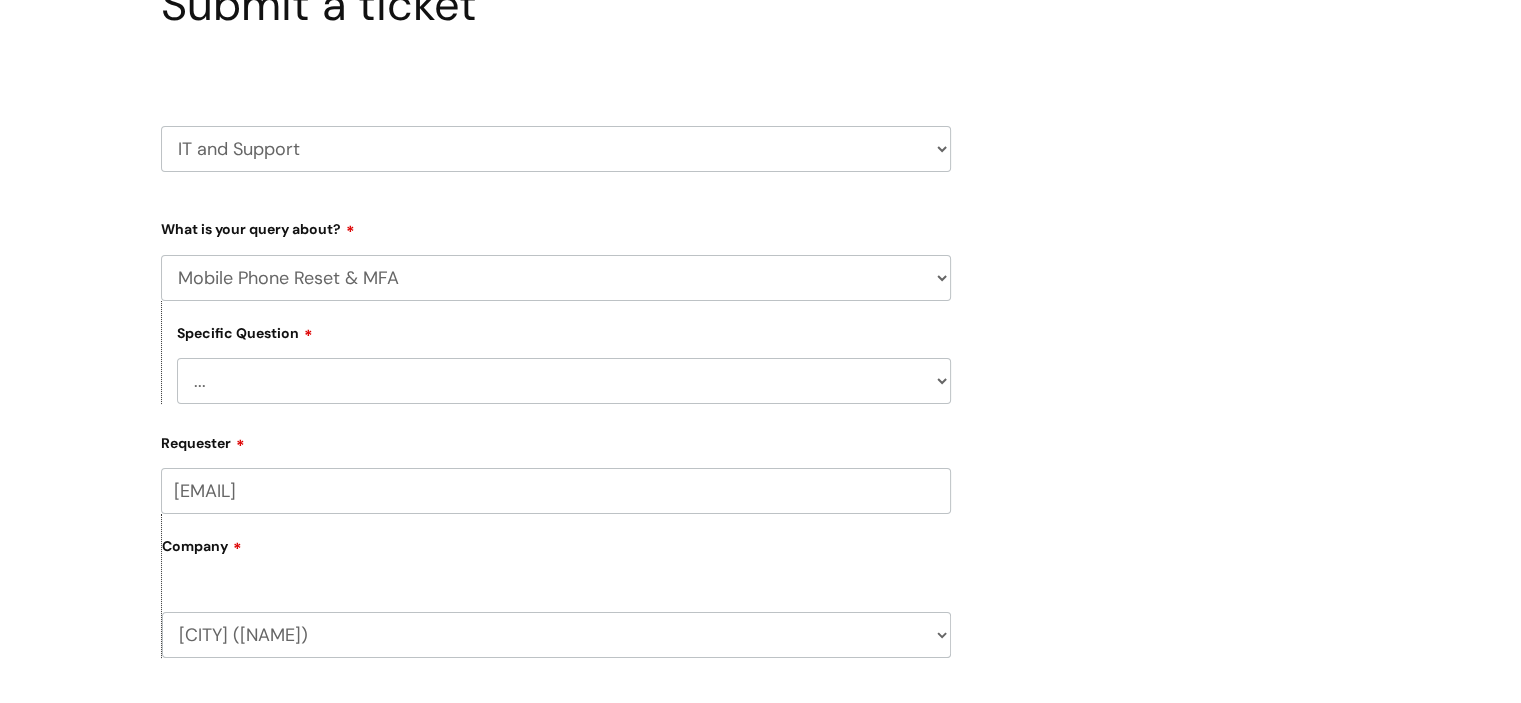 click on "... Support with Mobile Phone Reset & MFA" at bounding box center [564, 381] 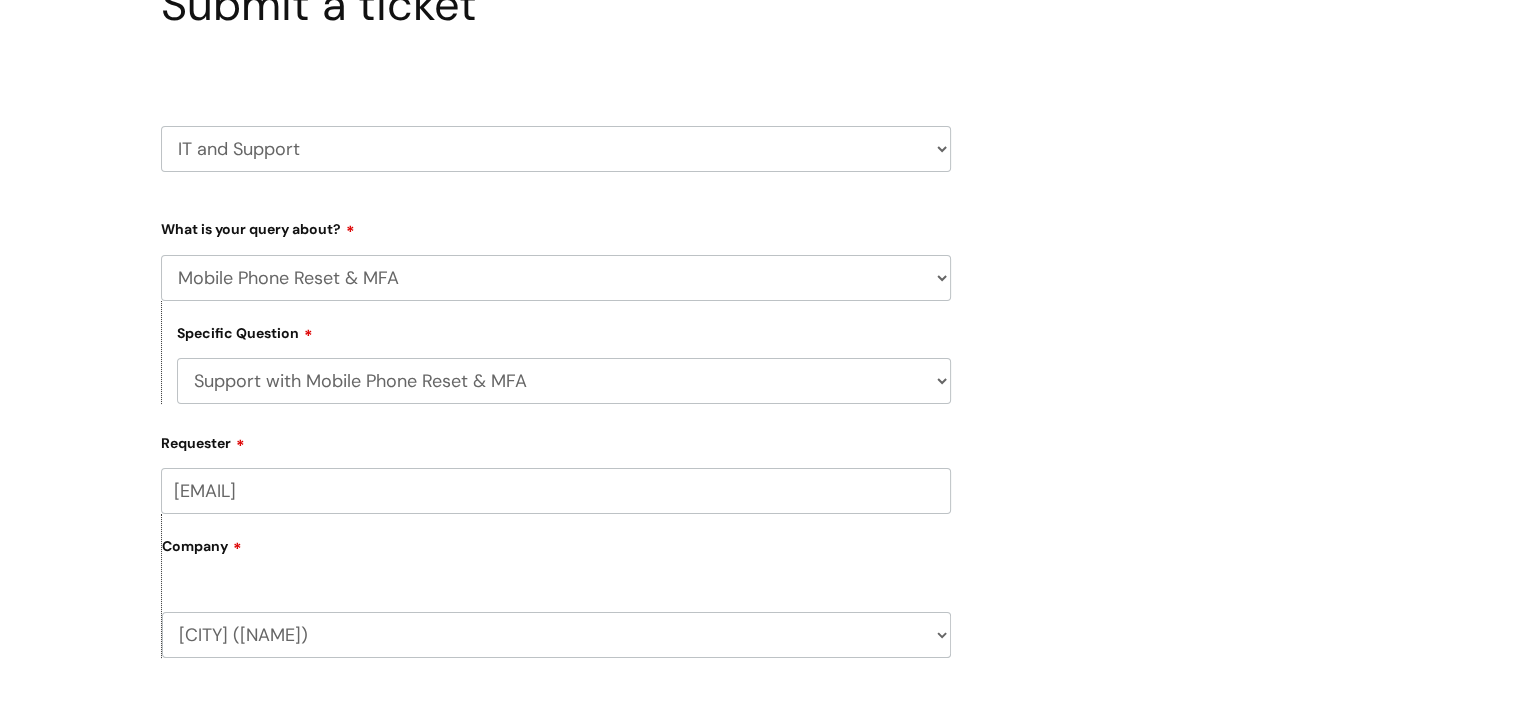 click on "... Support with Mobile Phone Reset & MFA" at bounding box center [564, 381] 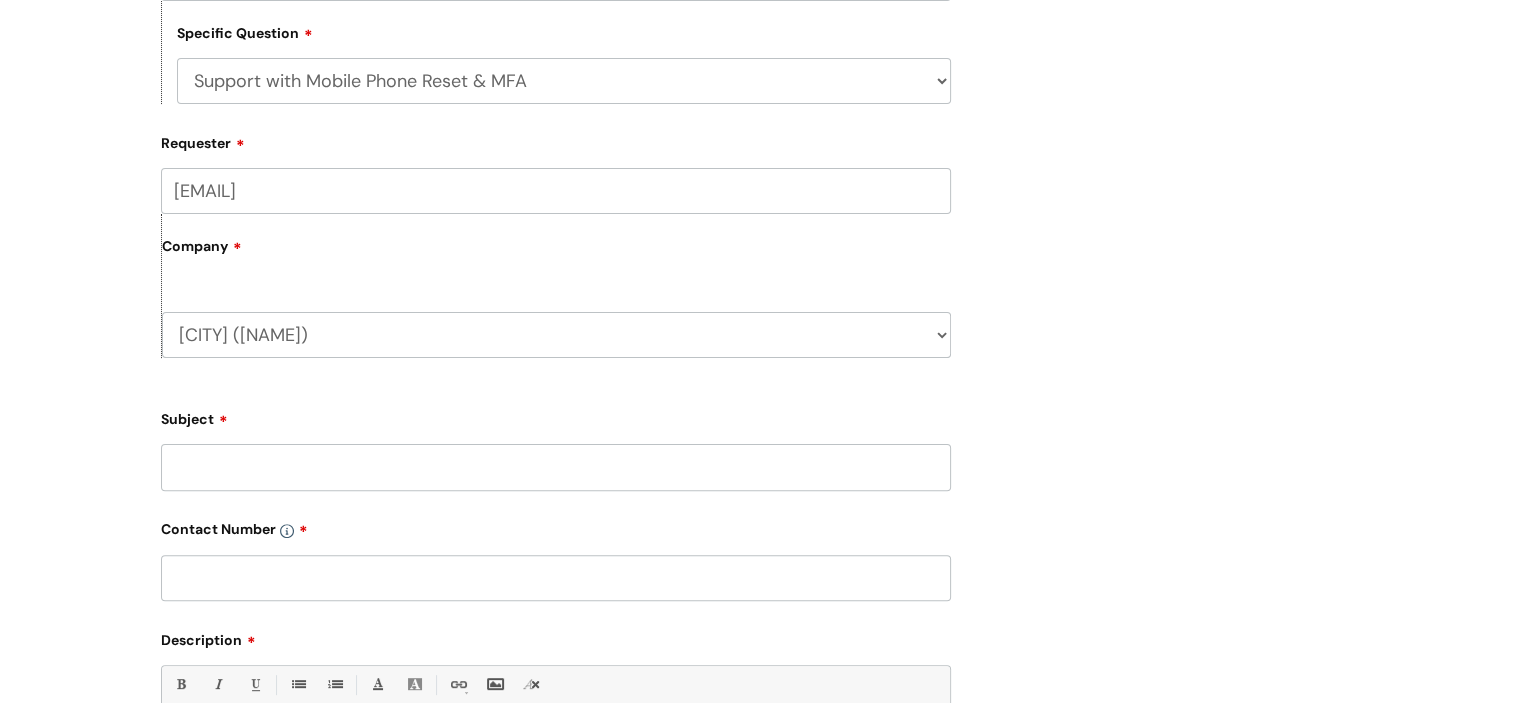 scroll, scrollTop: 600, scrollLeft: 0, axis: vertical 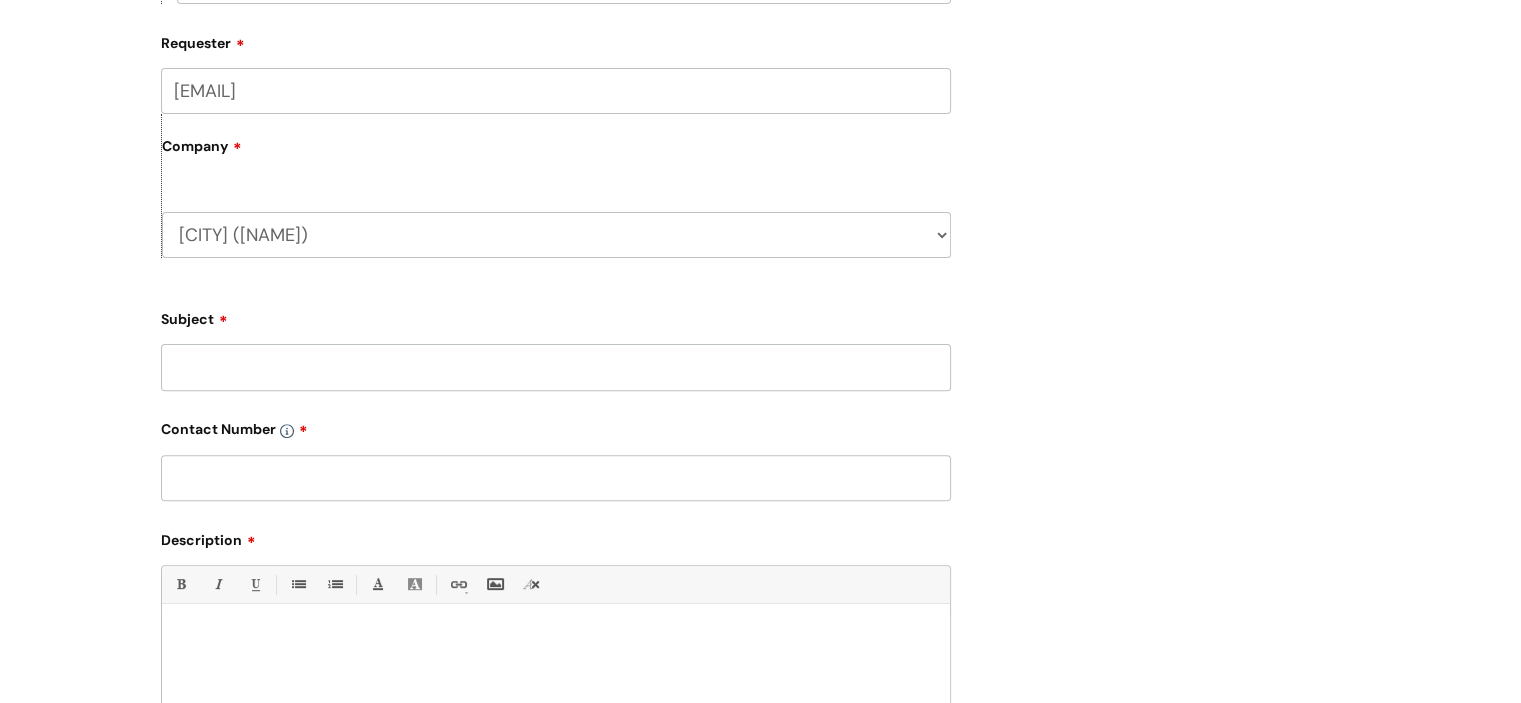 click on "Subject" at bounding box center (556, 367) 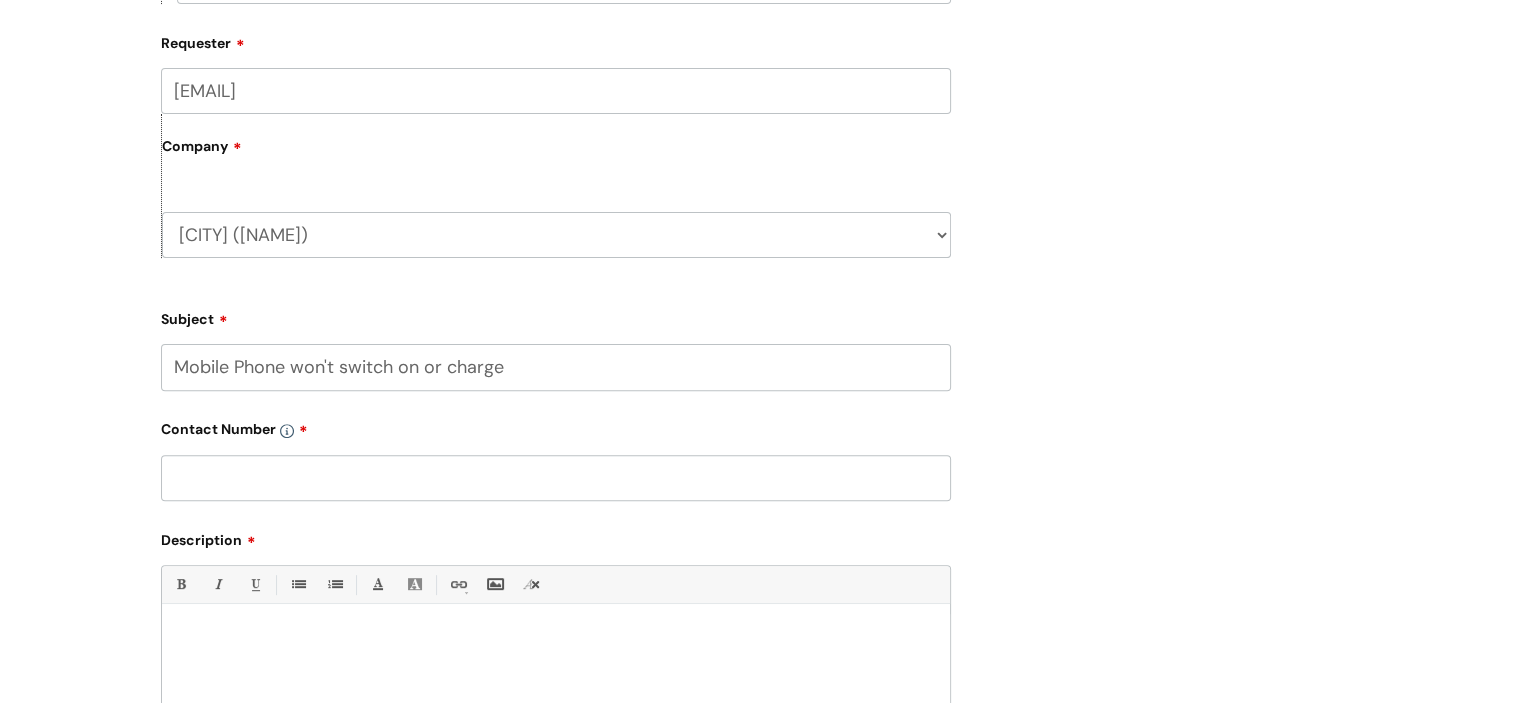 type on "Mobile Phone won't switch on or charge" 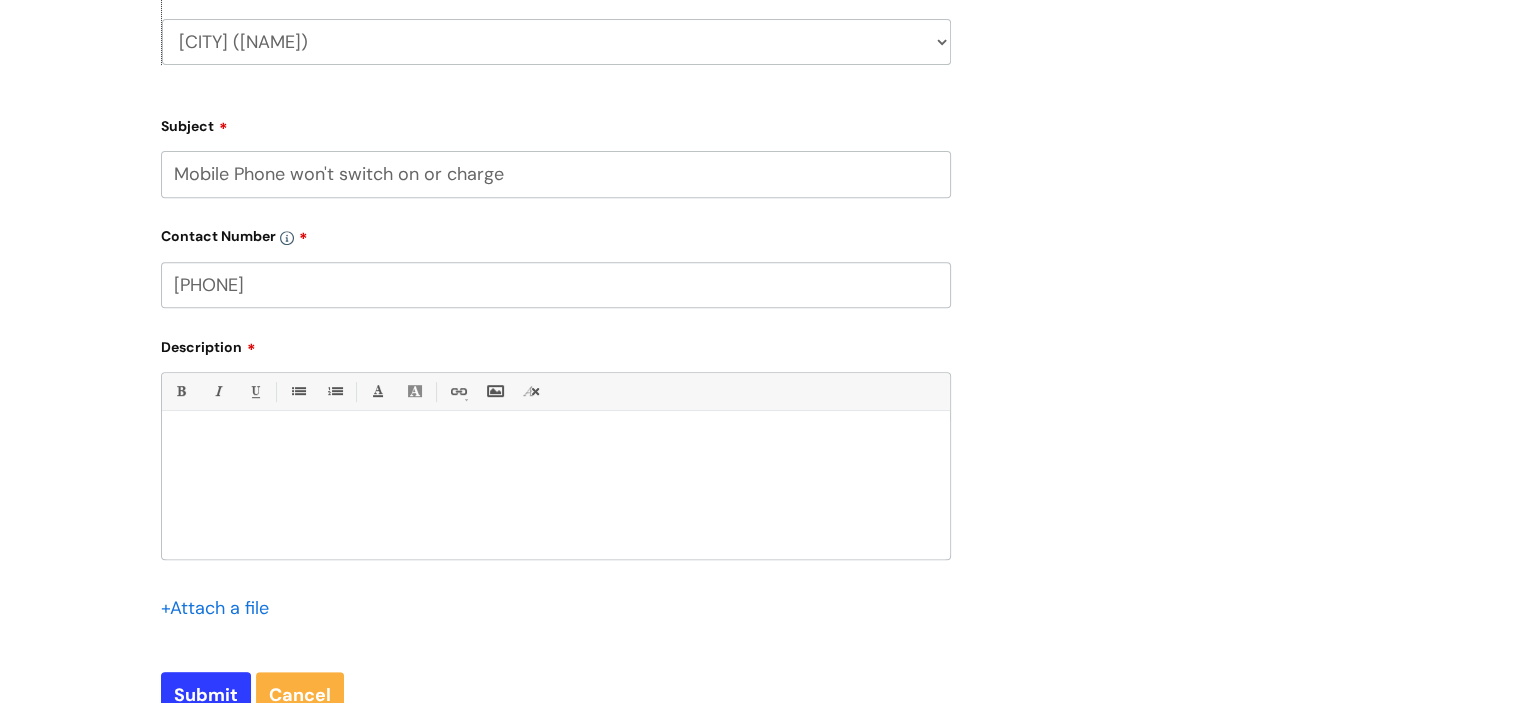 scroll, scrollTop: 800, scrollLeft: 0, axis: vertical 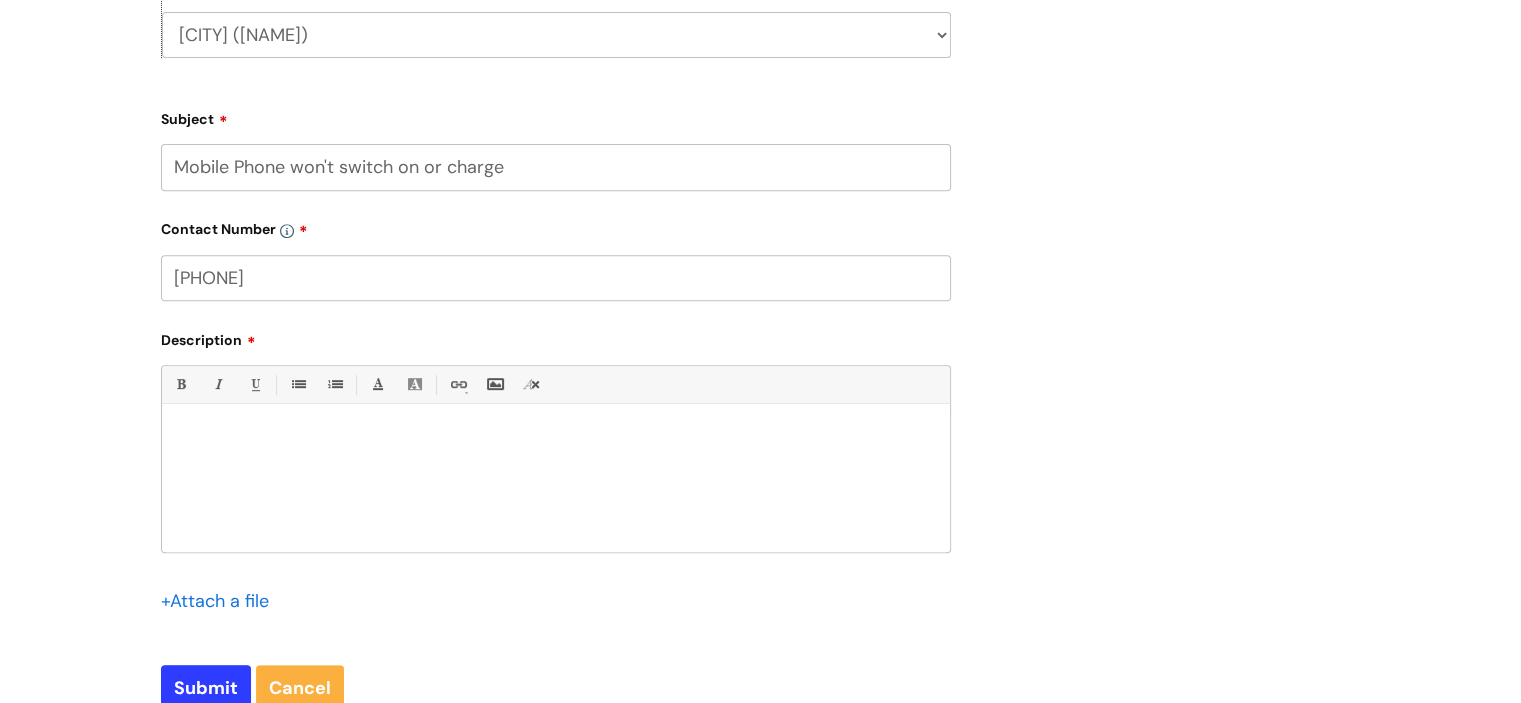 type on "[PHONE]" 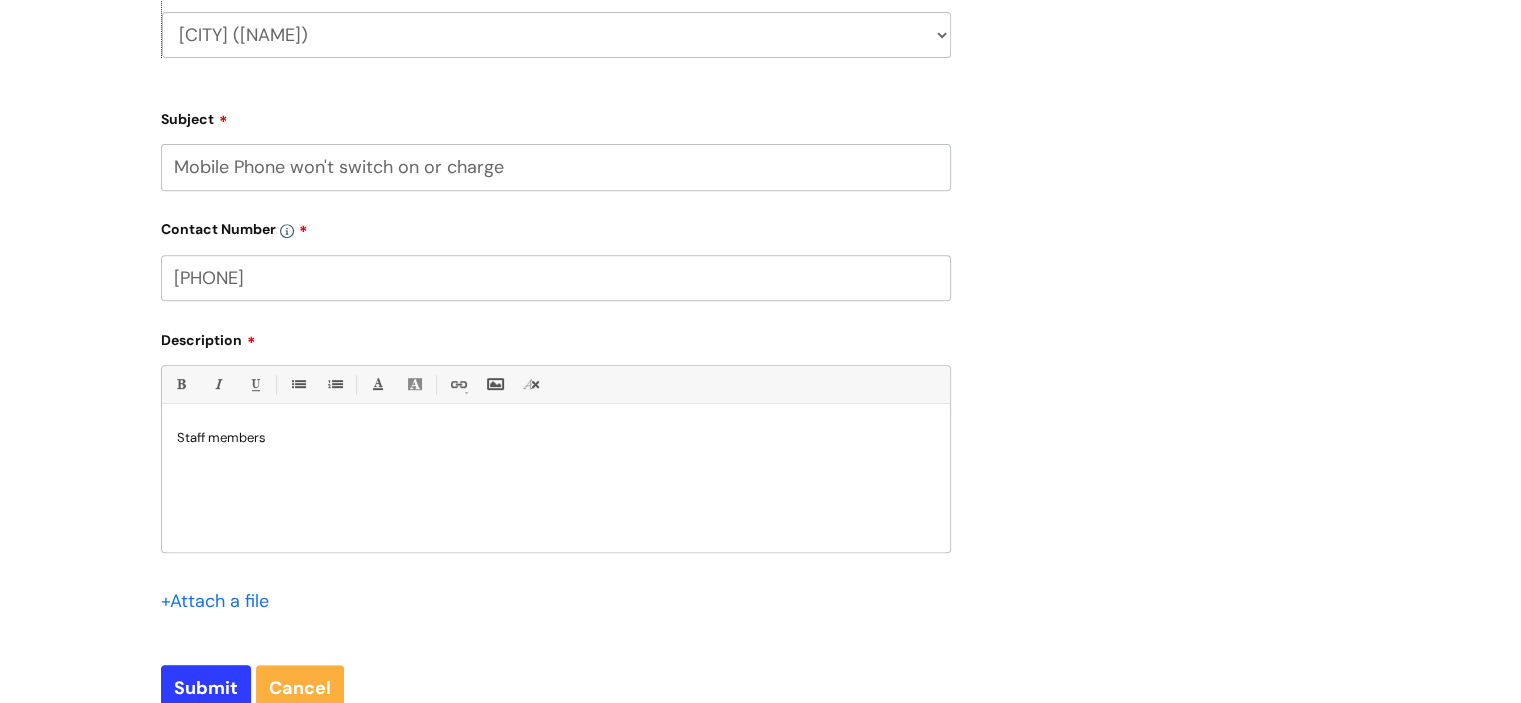drag, startPoint x: 309, startPoint y: 434, endPoint x: 165, endPoint y: 447, distance: 144.58562 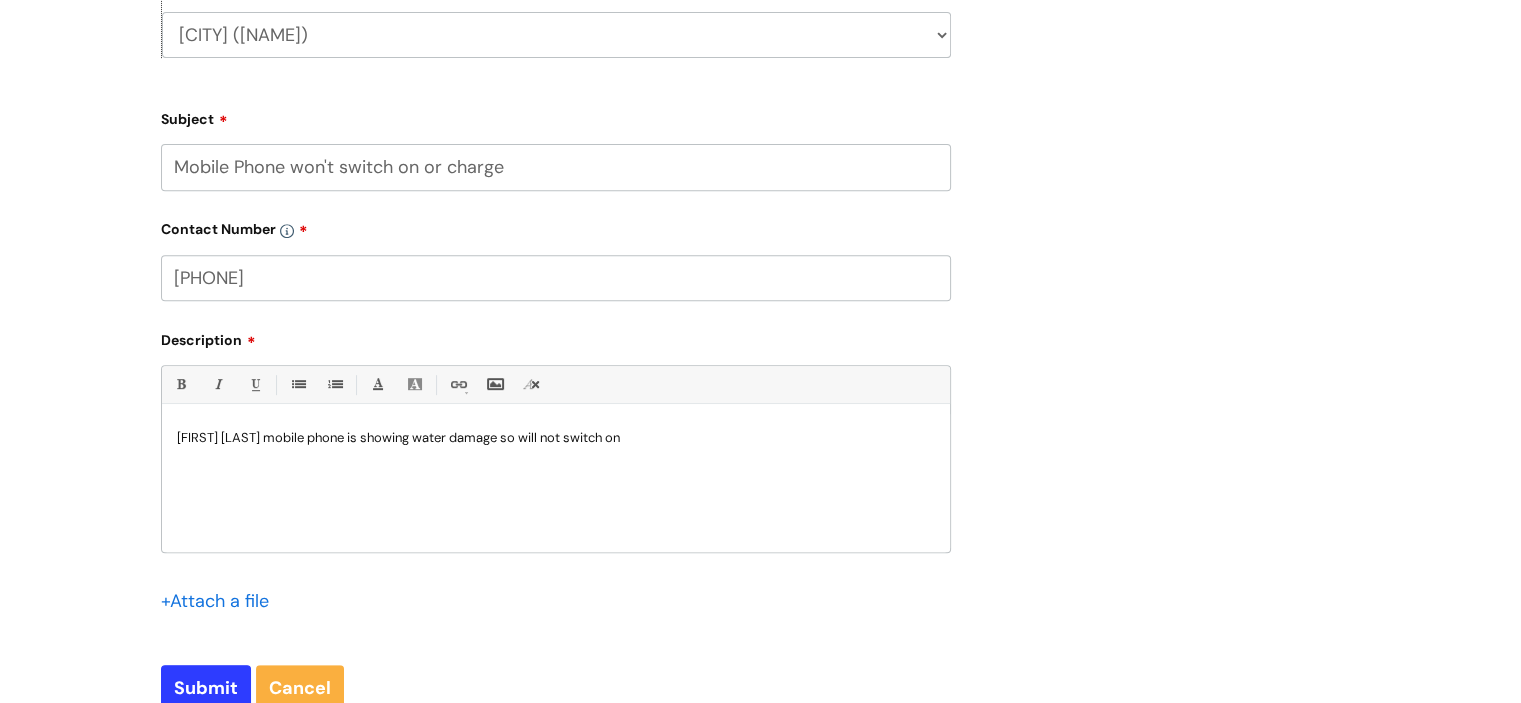 click on "[PHONE]" at bounding box center (556, 278) 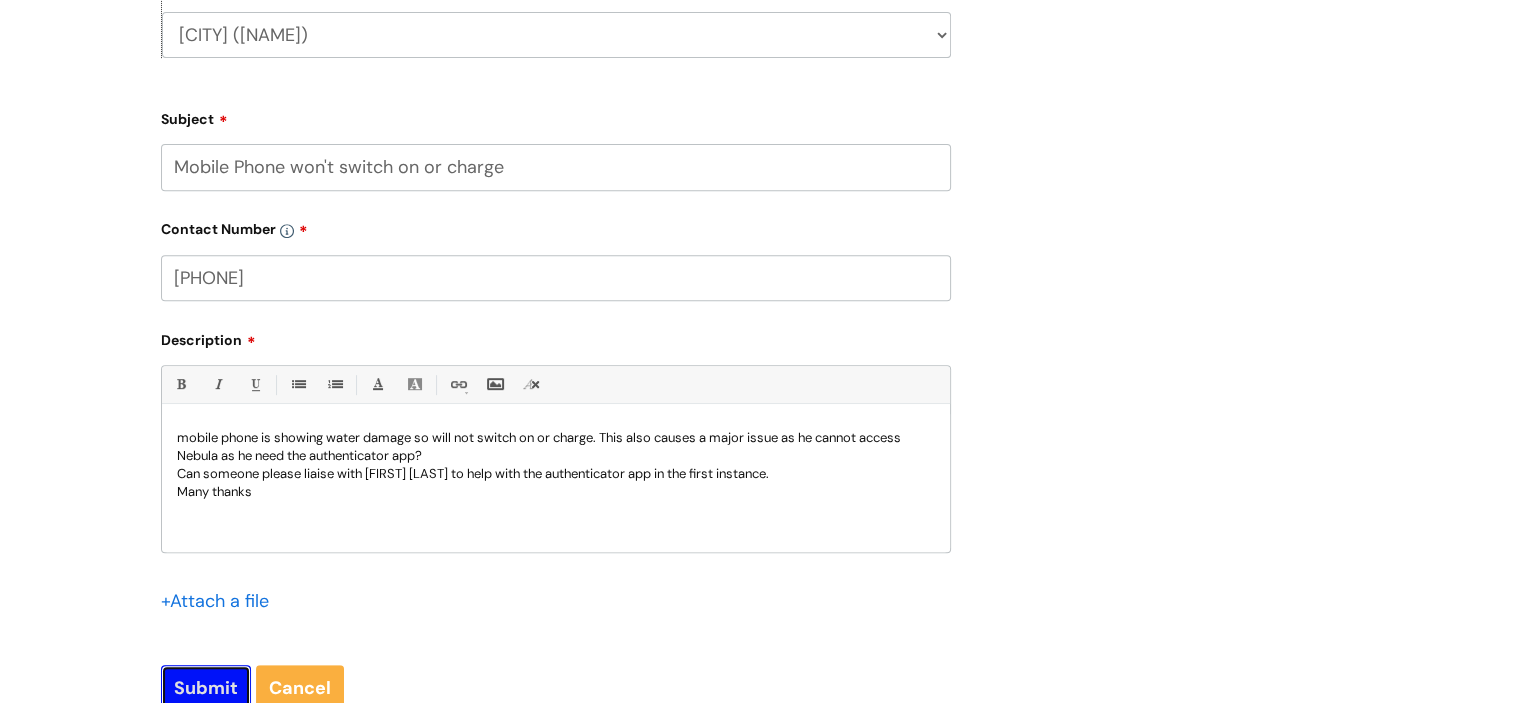 click on "Submit" at bounding box center [206, 688] 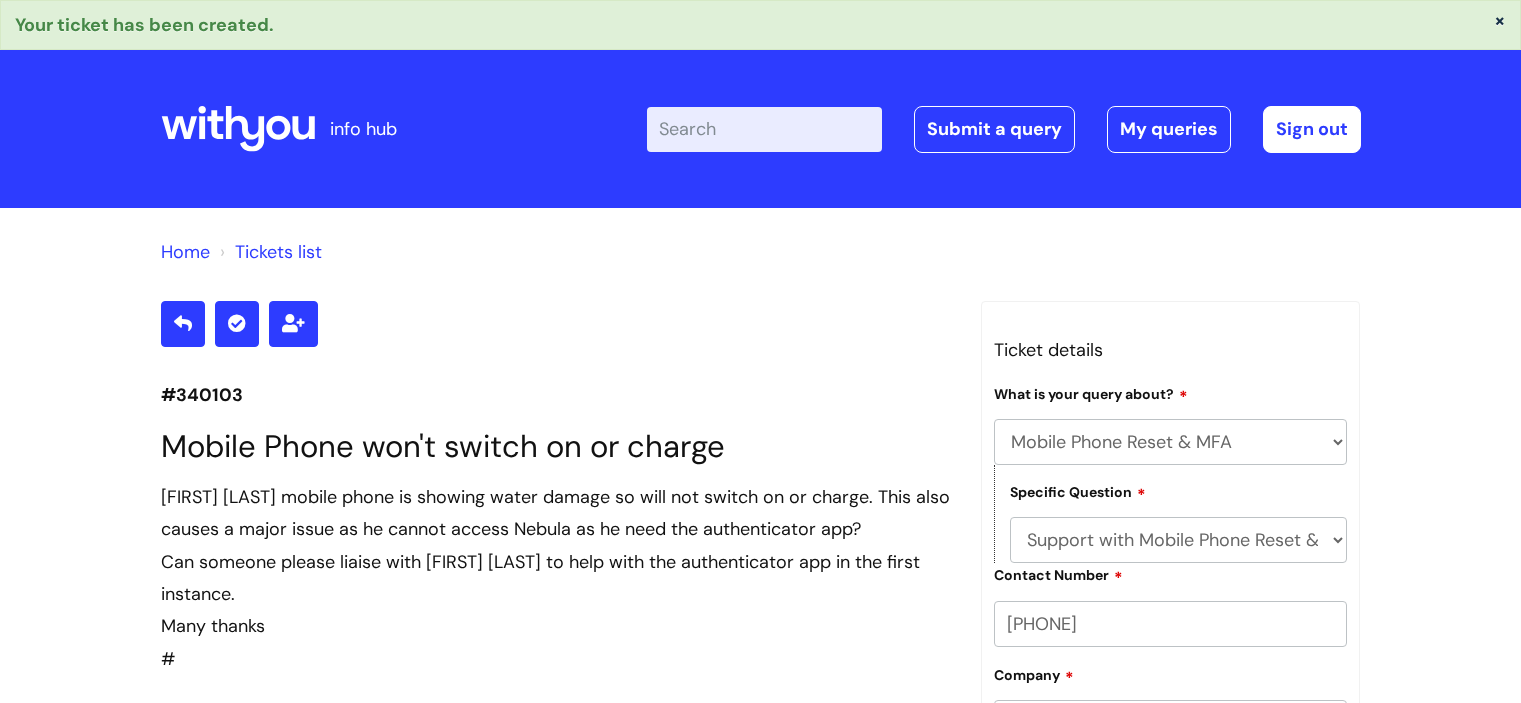 select on "Mobile Phone Reset & MFA" 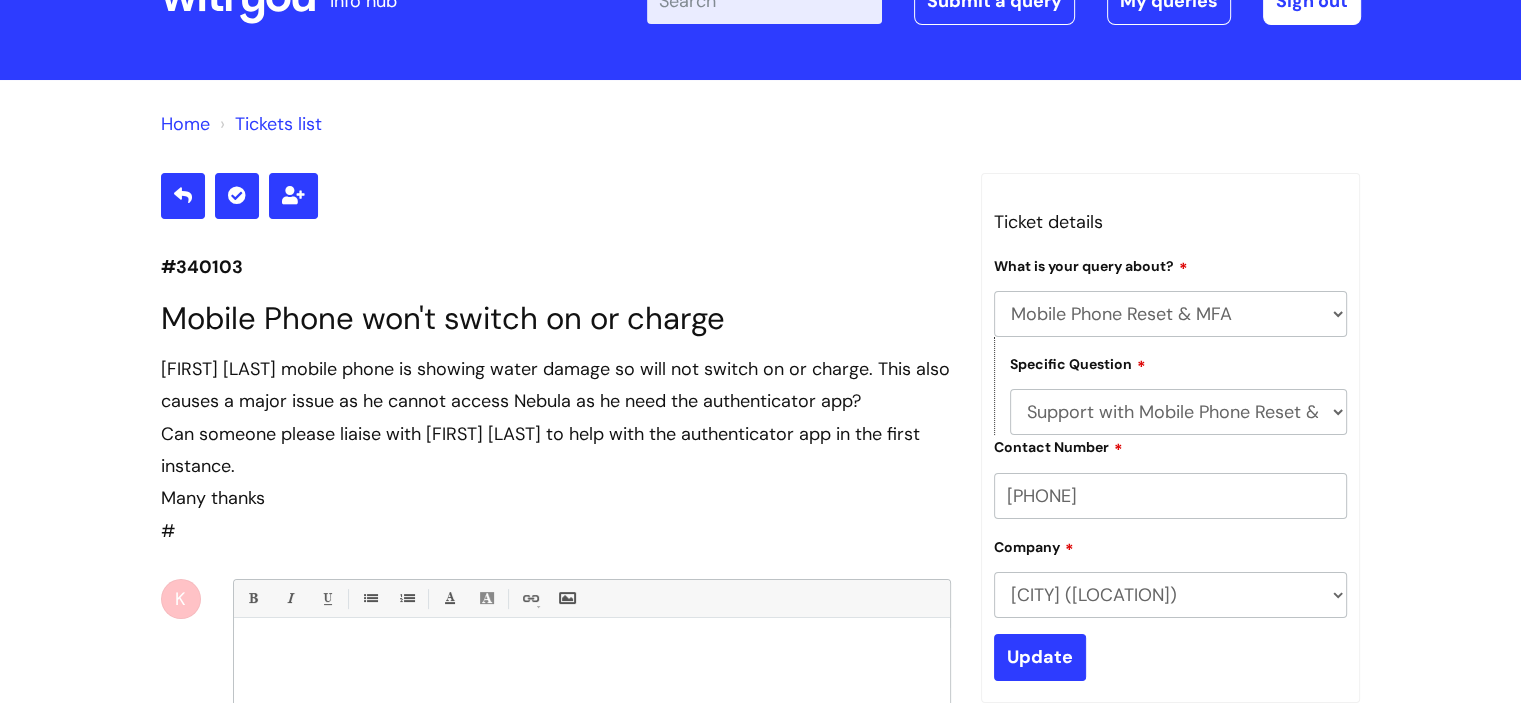 scroll, scrollTop: 0, scrollLeft: 0, axis: both 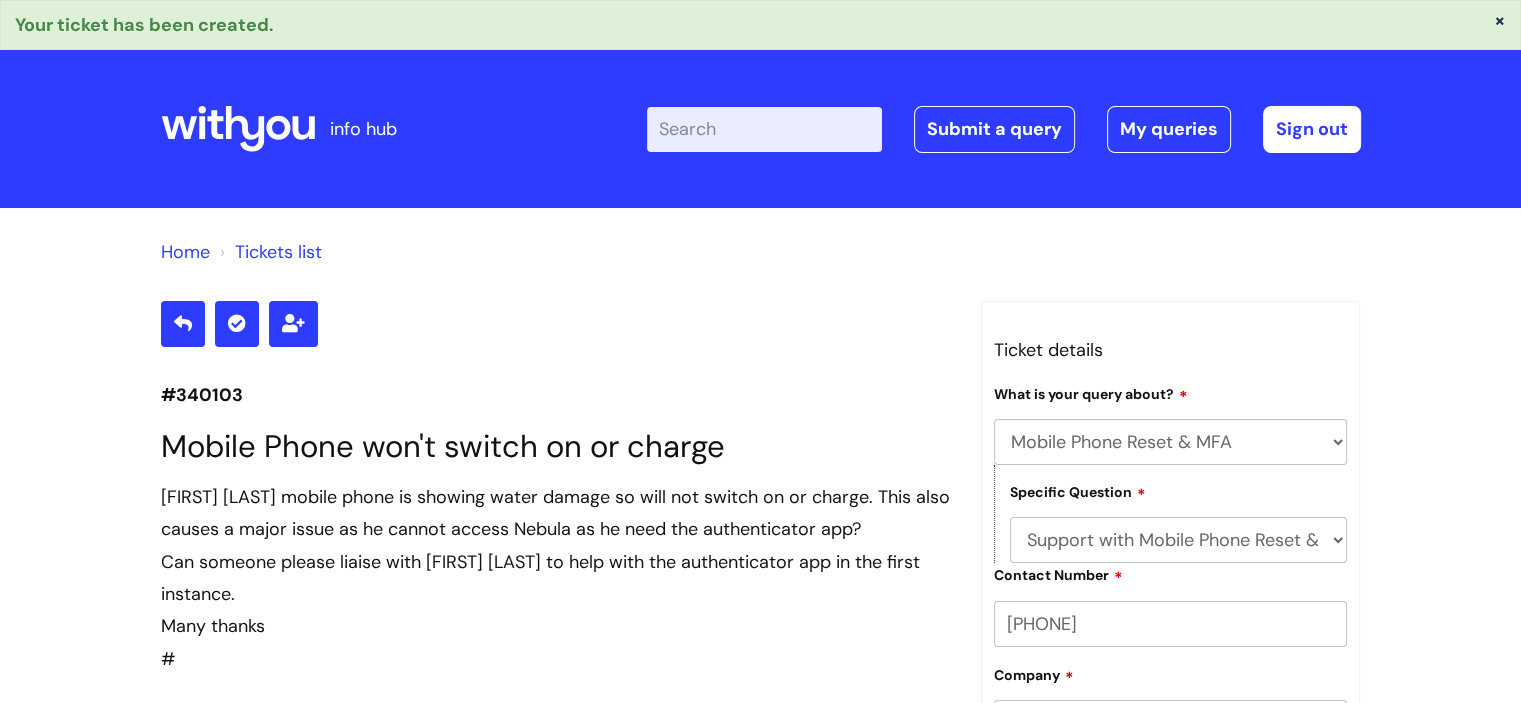 click on "×" at bounding box center (1500, 20) 